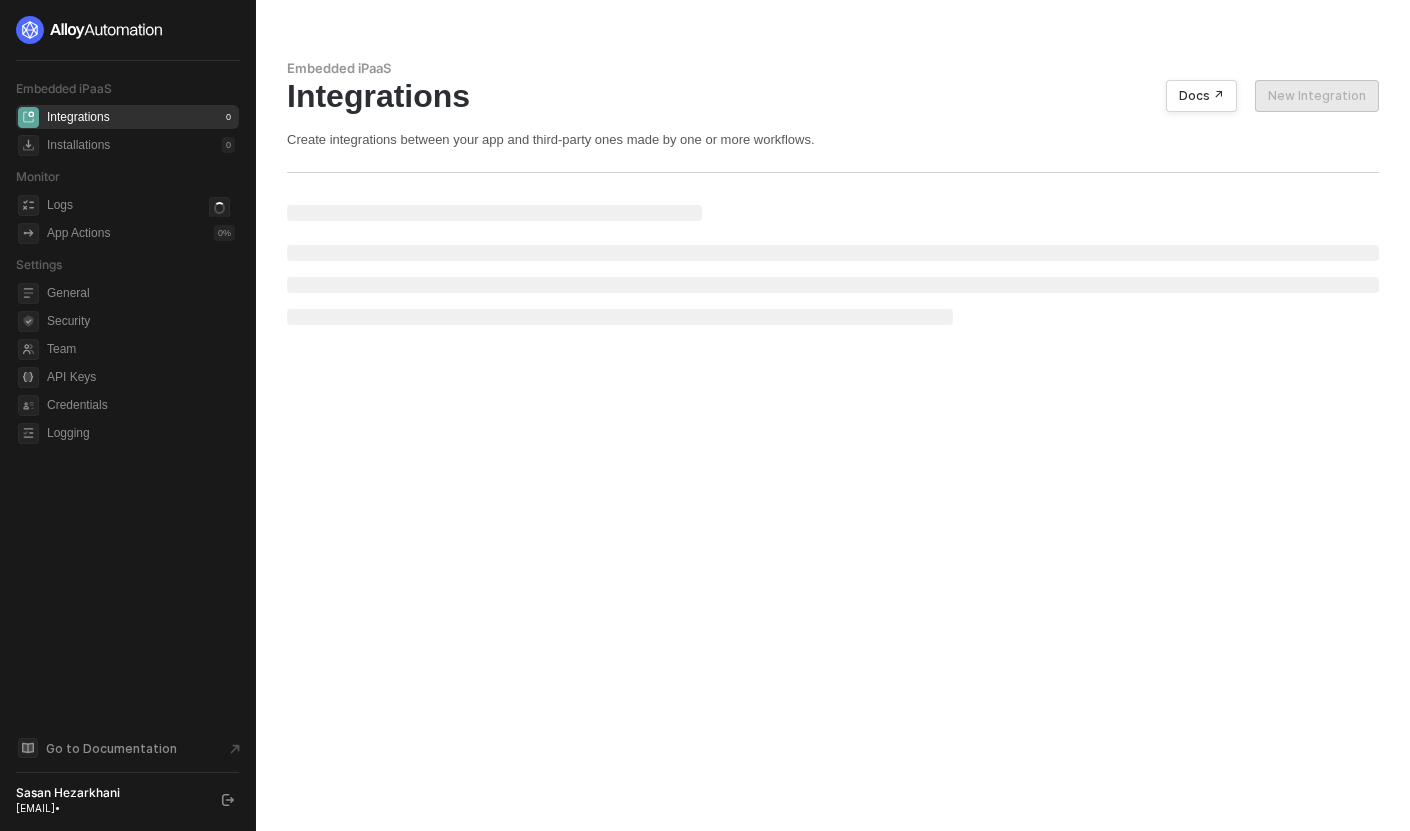 scroll, scrollTop: 0, scrollLeft: 0, axis: both 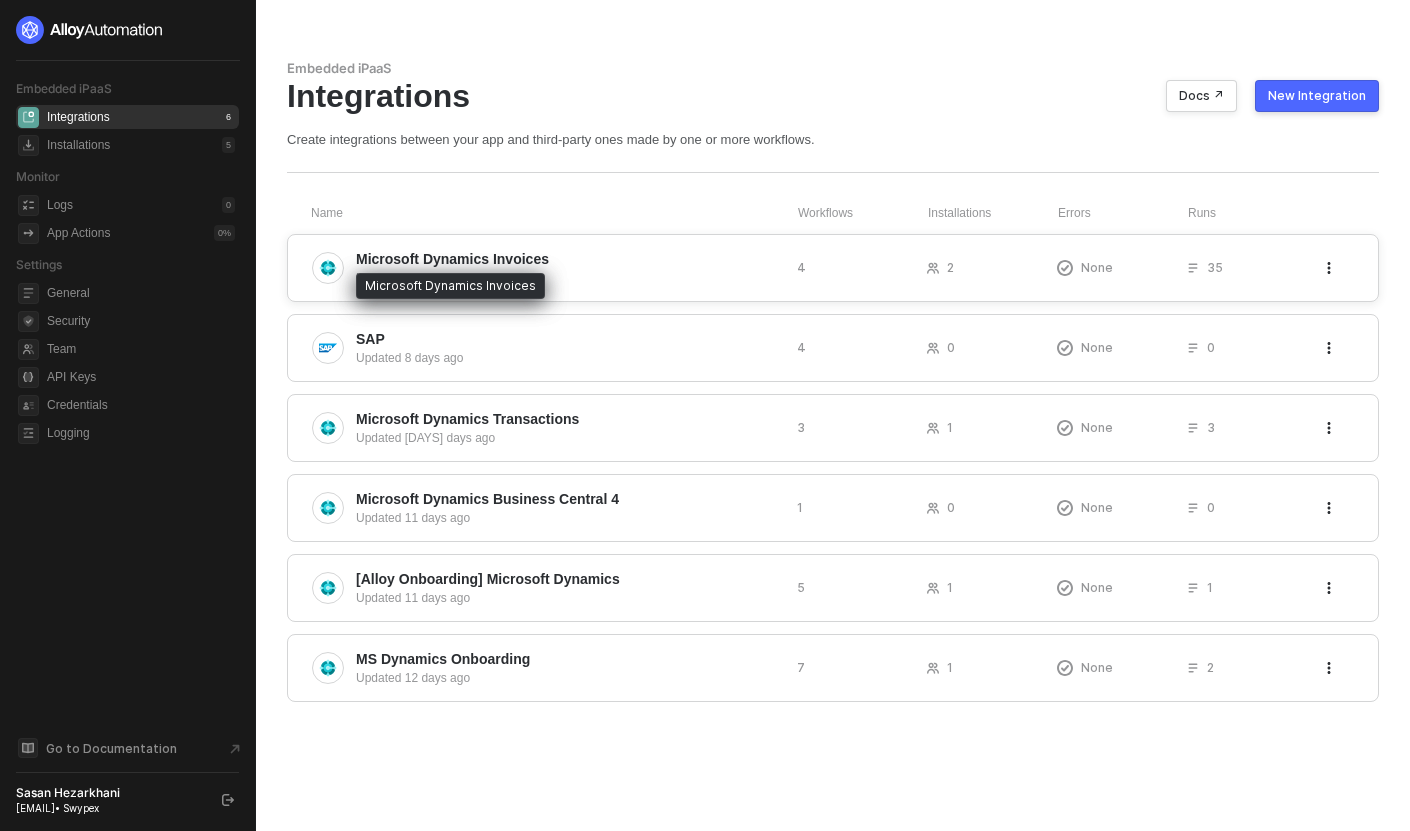 click on "Microsoft Dynamics Invoices" at bounding box center (452, 259) 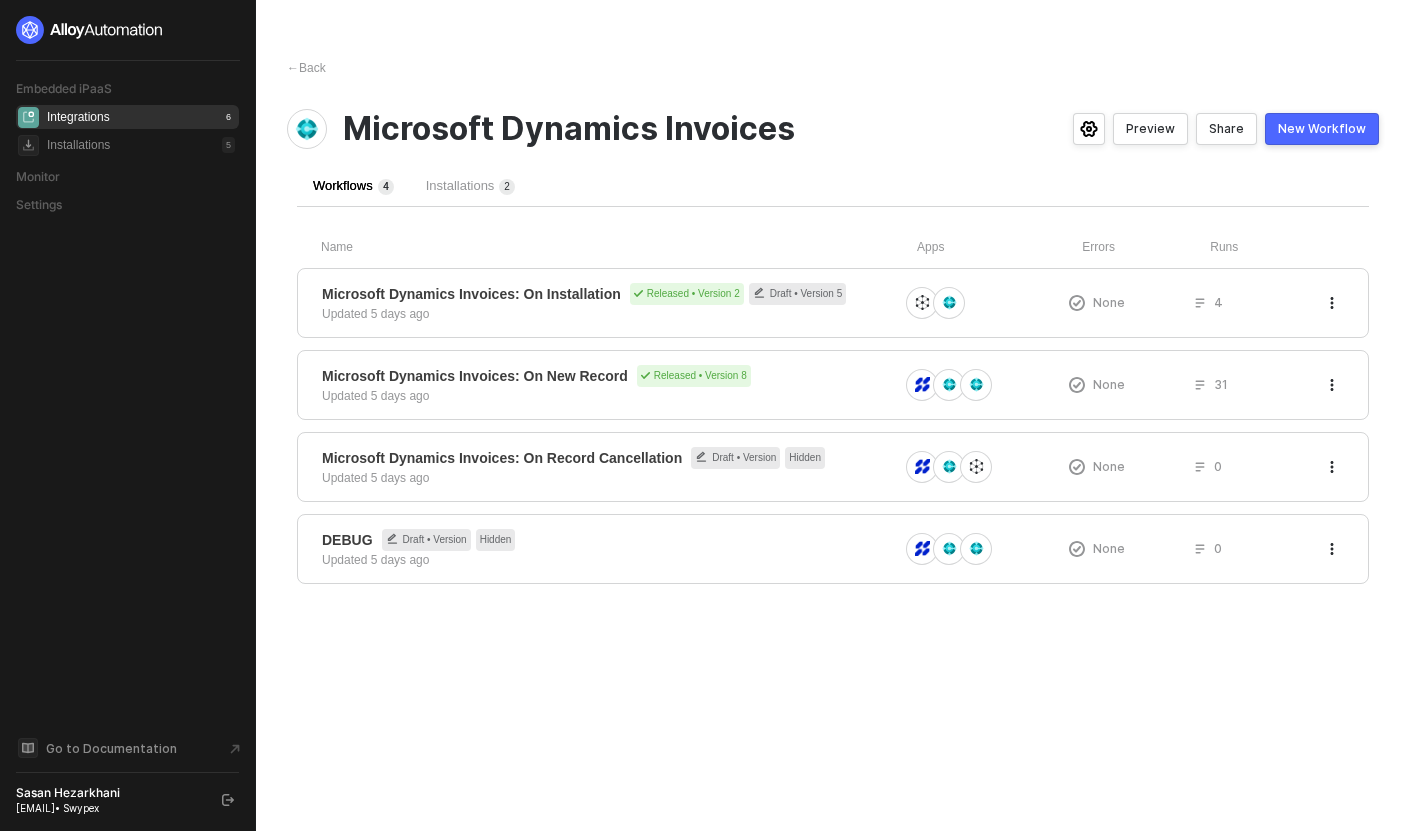 scroll, scrollTop: 0, scrollLeft: 0, axis: both 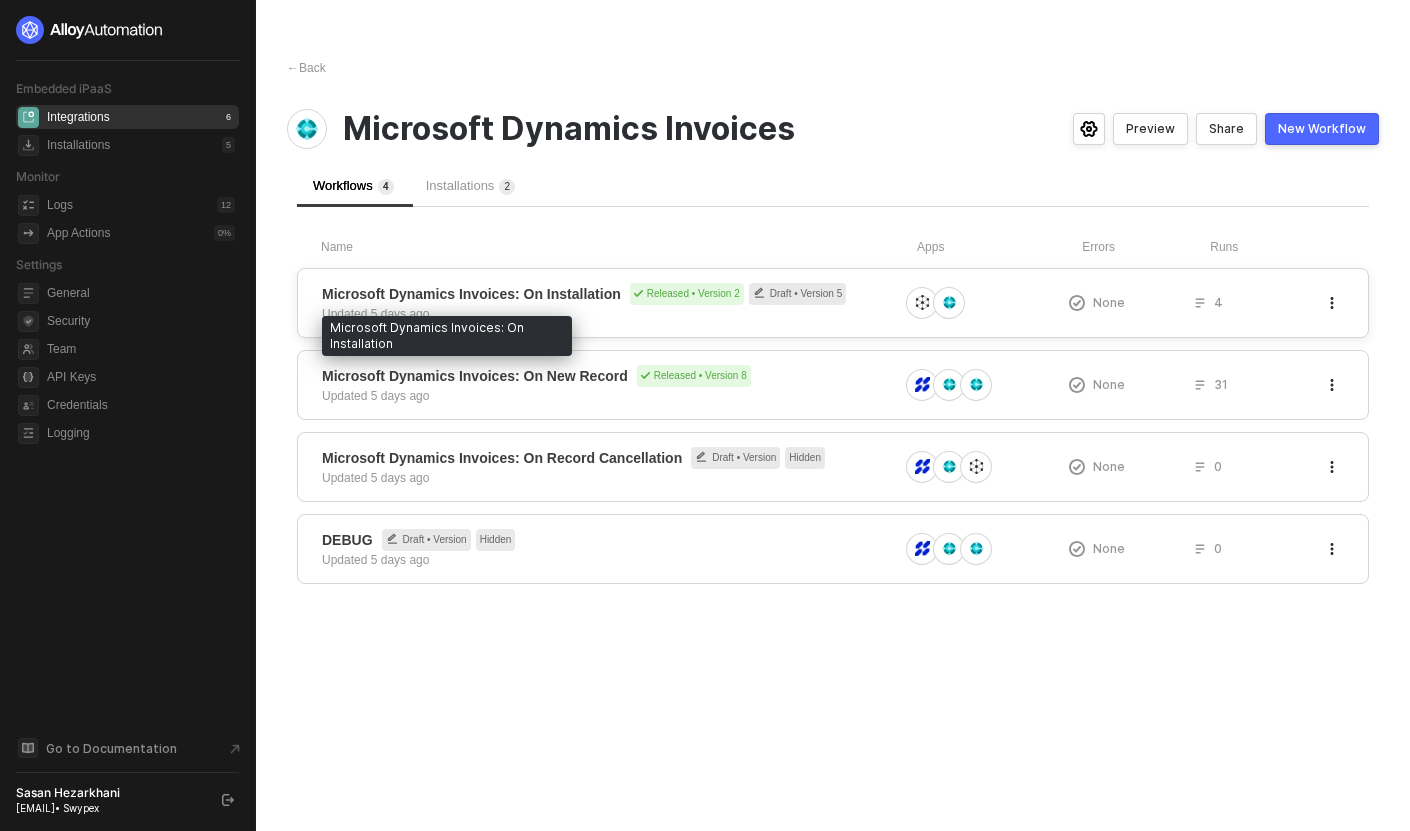 click on "Microsoft Dynamics Invoices: On Installation" at bounding box center (471, 294) 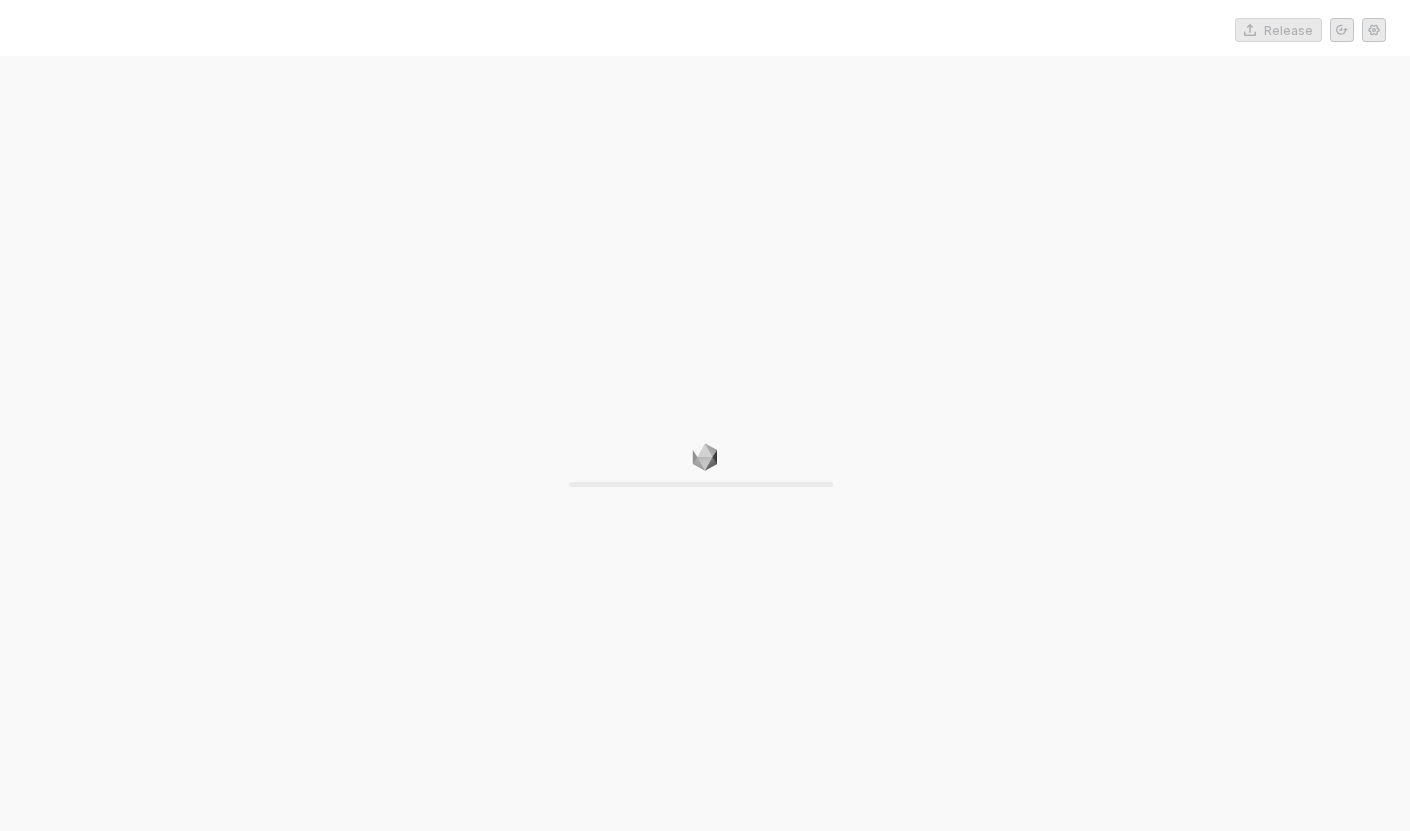 scroll, scrollTop: 0, scrollLeft: 0, axis: both 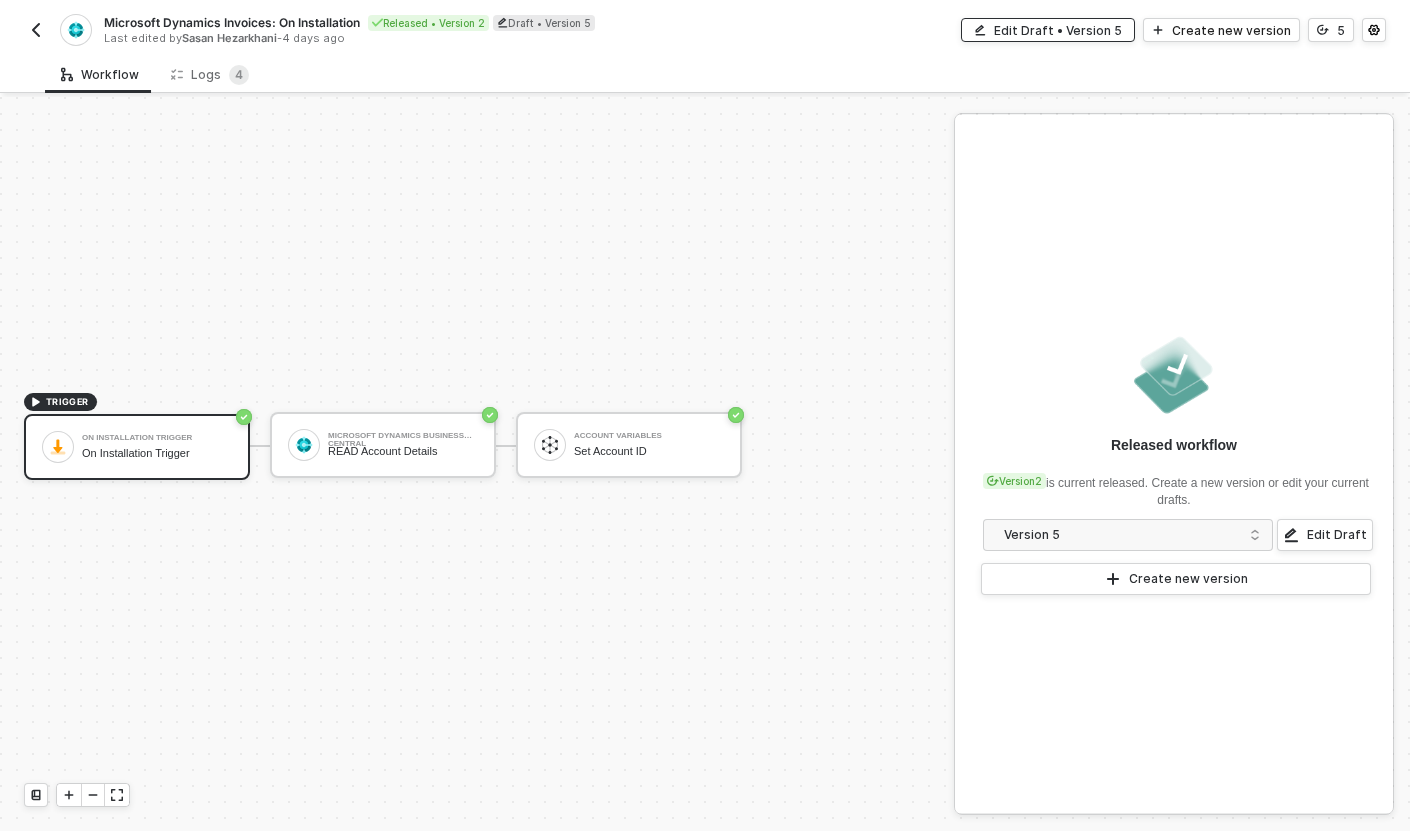 click on "Edit Draft • Version 5" at bounding box center (1058, 30) 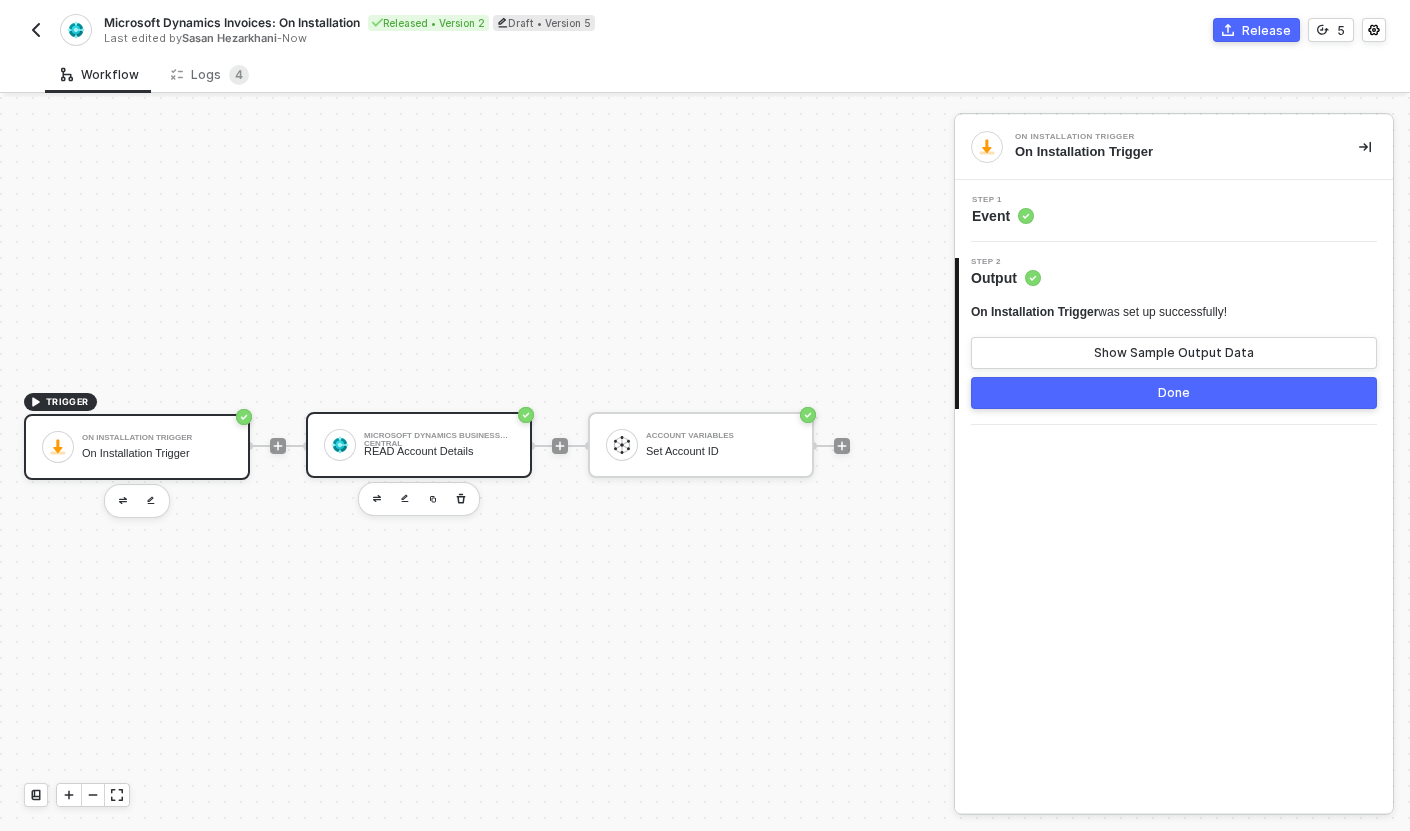 click on "READ Account Details" at bounding box center (439, 451) 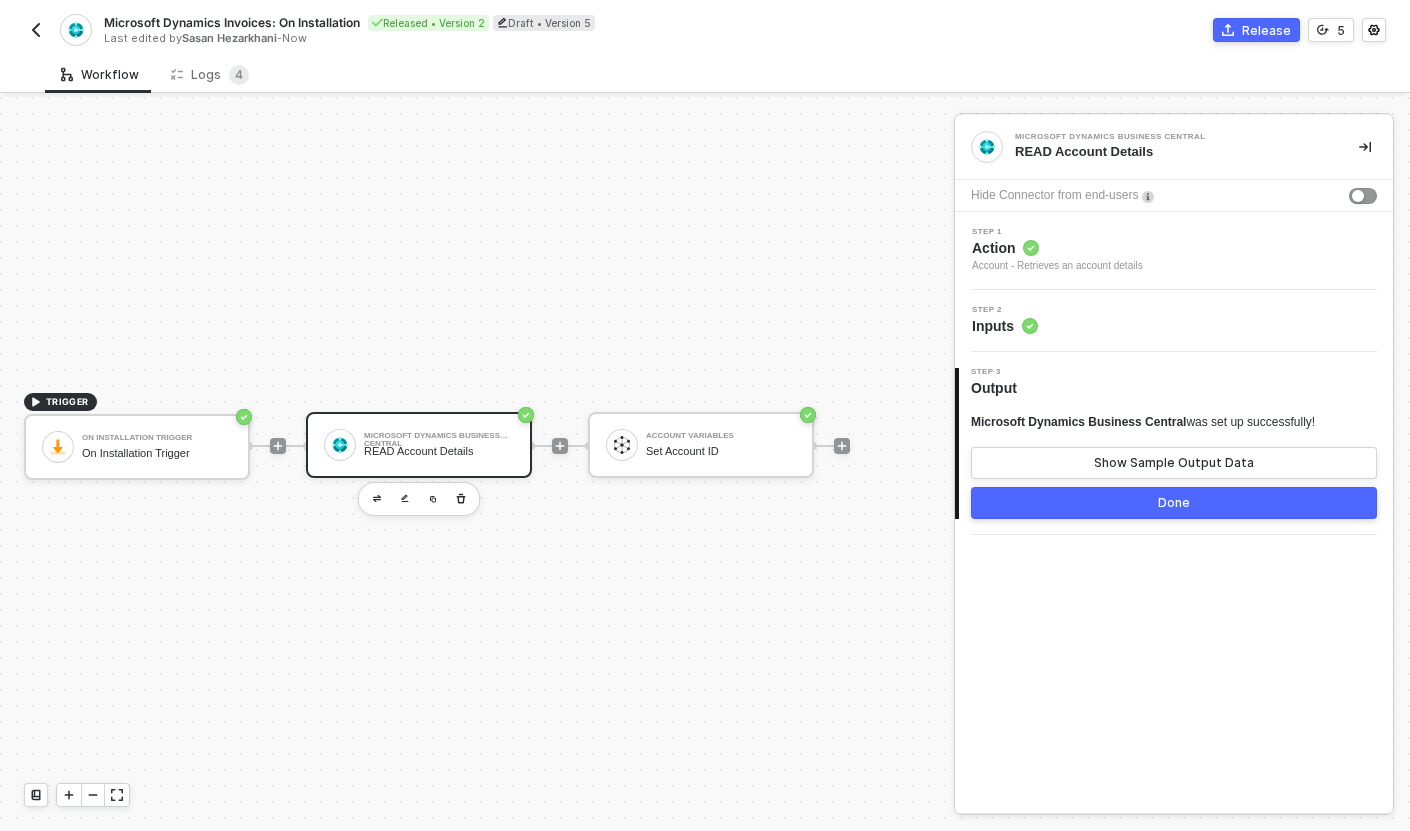 click at bounding box center (36, 30) 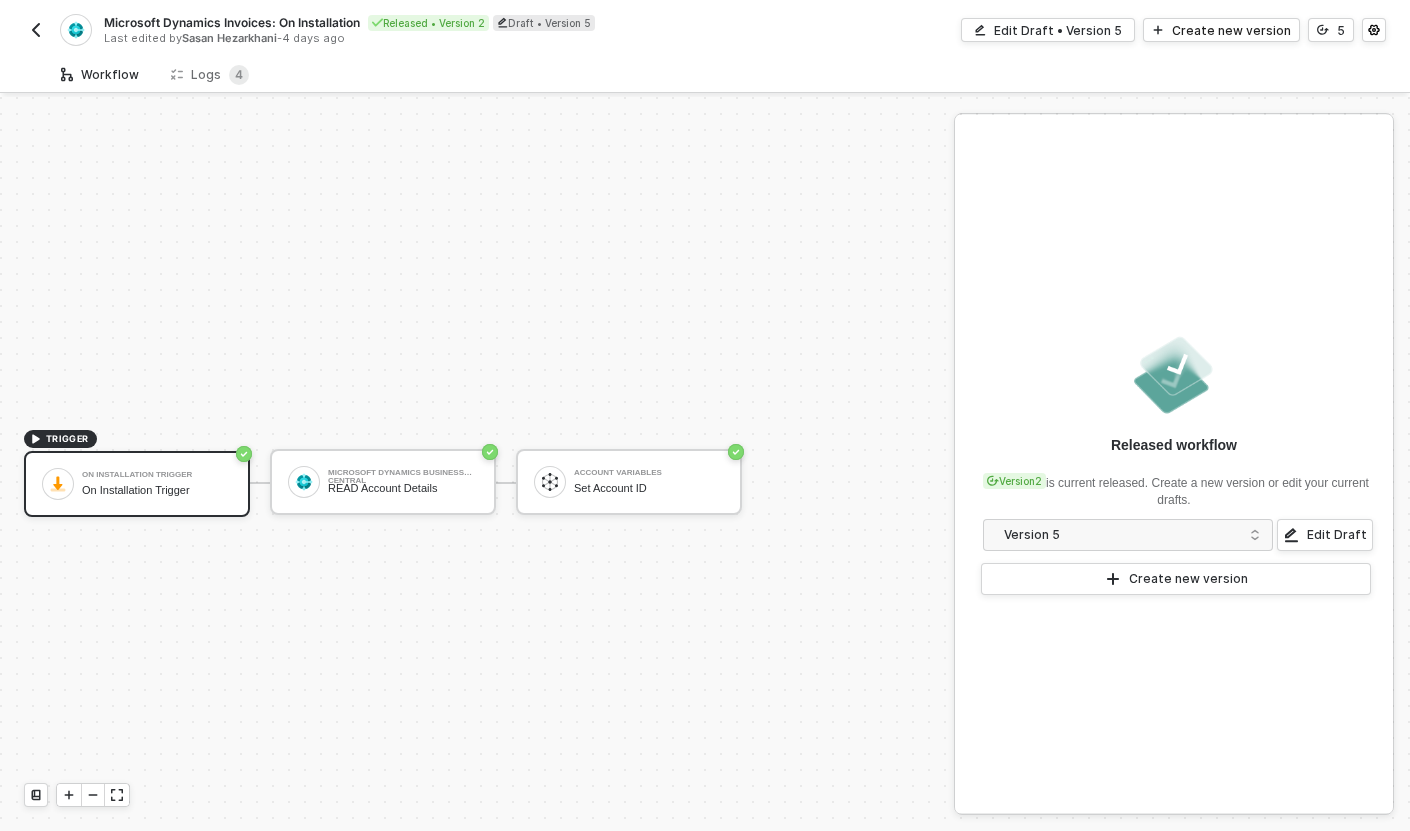 scroll, scrollTop: 0, scrollLeft: 0, axis: both 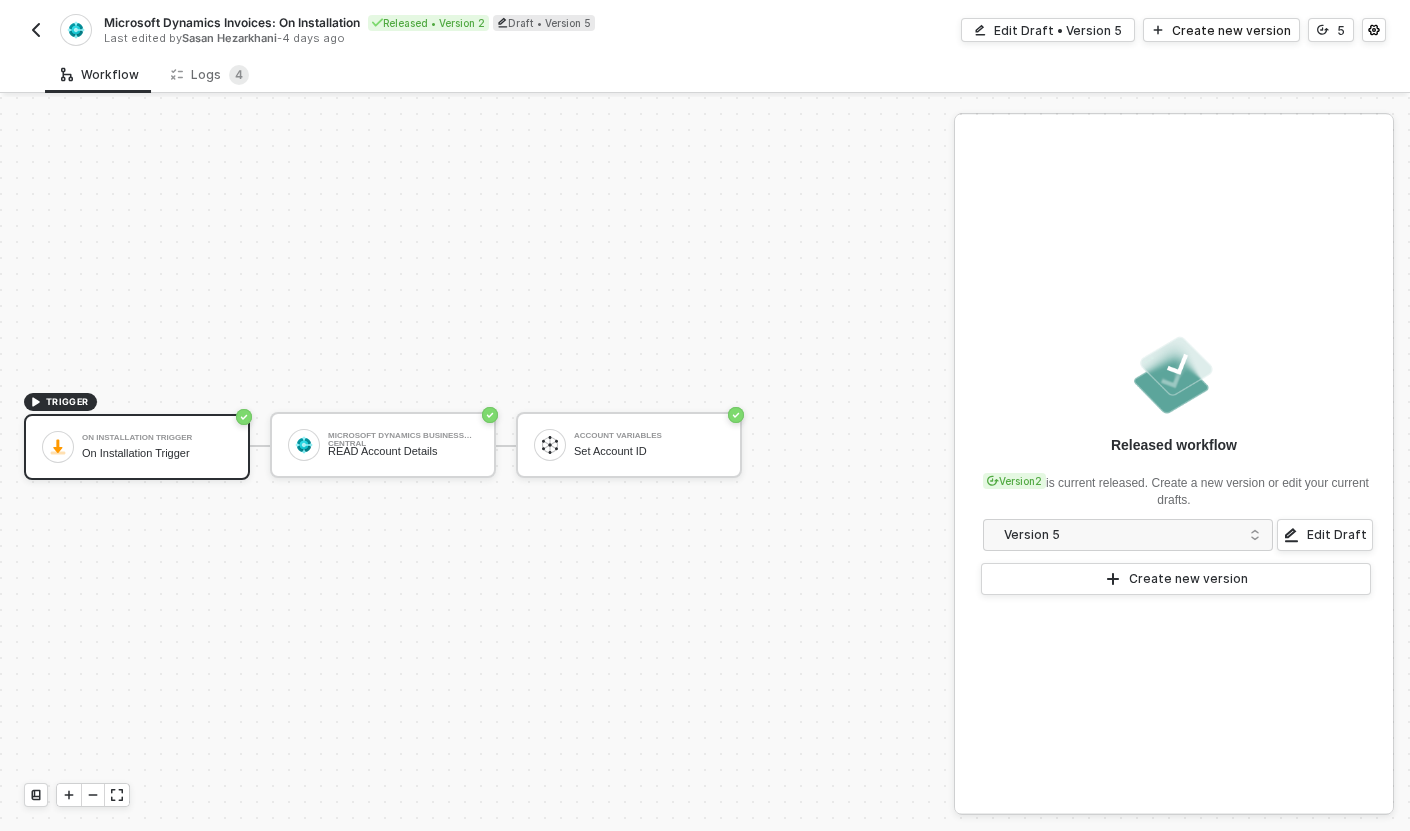 click at bounding box center [36, 30] 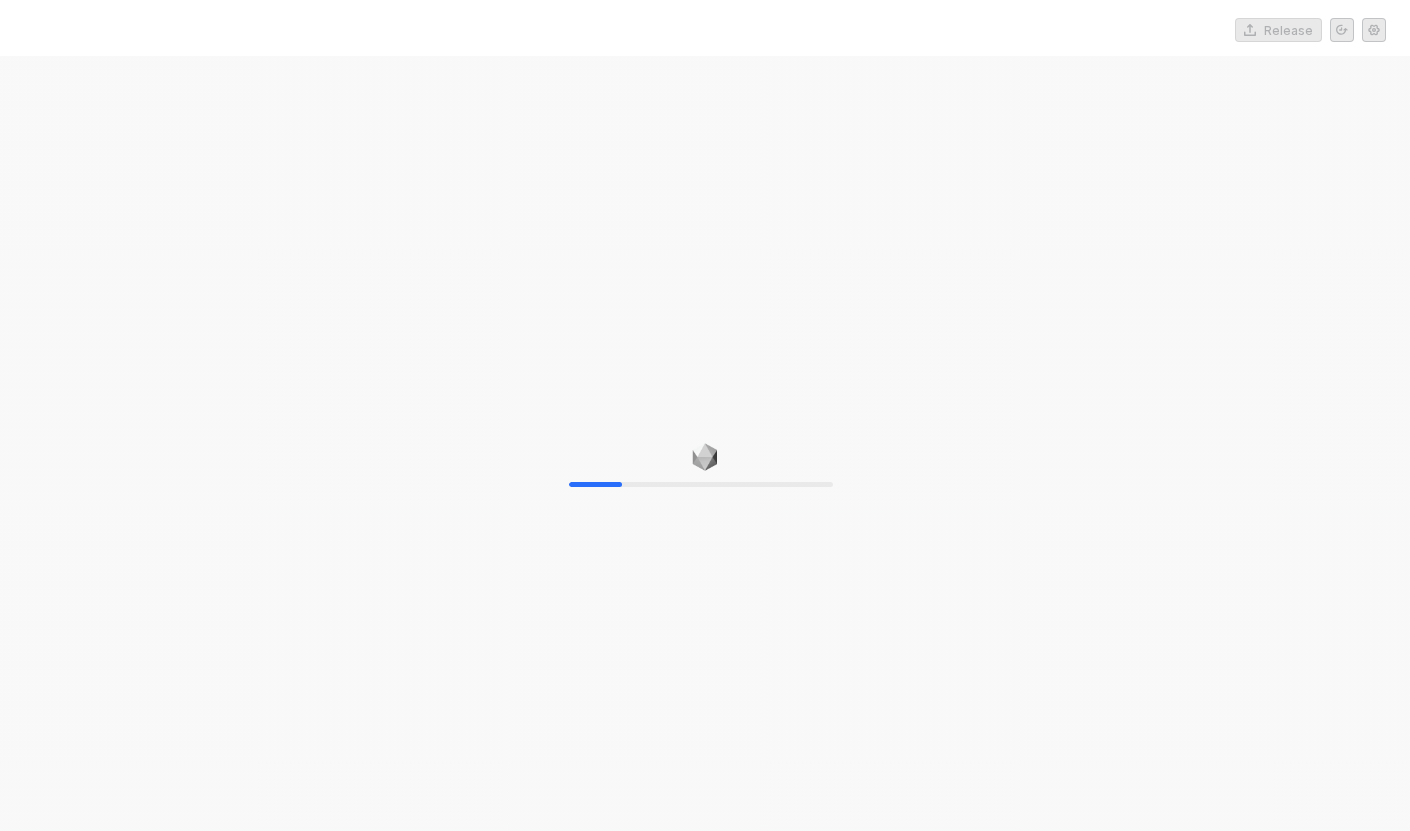 scroll, scrollTop: 0, scrollLeft: 0, axis: both 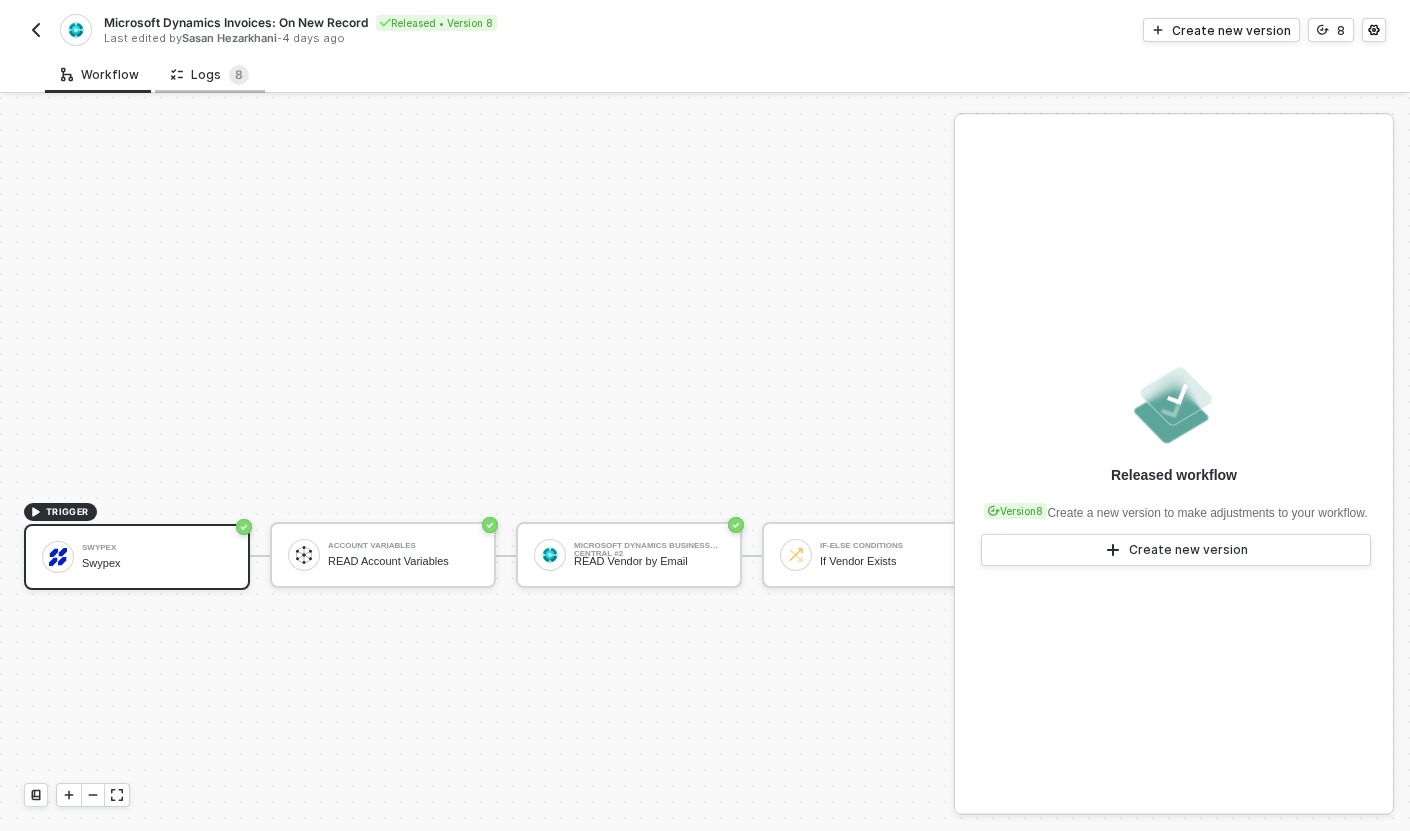 click on "Logs 8" at bounding box center (210, 75) 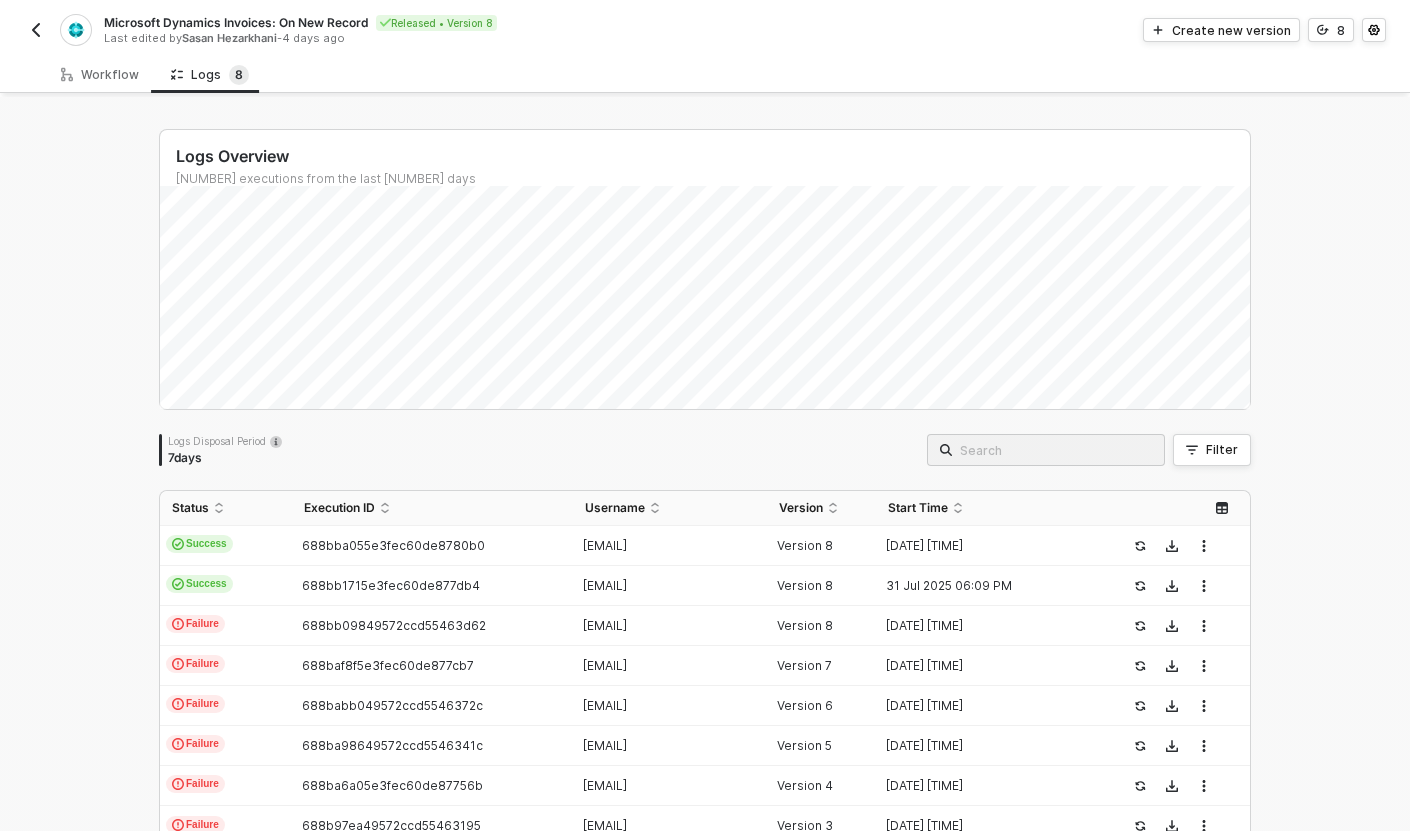 click at bounding box center (36, 30) 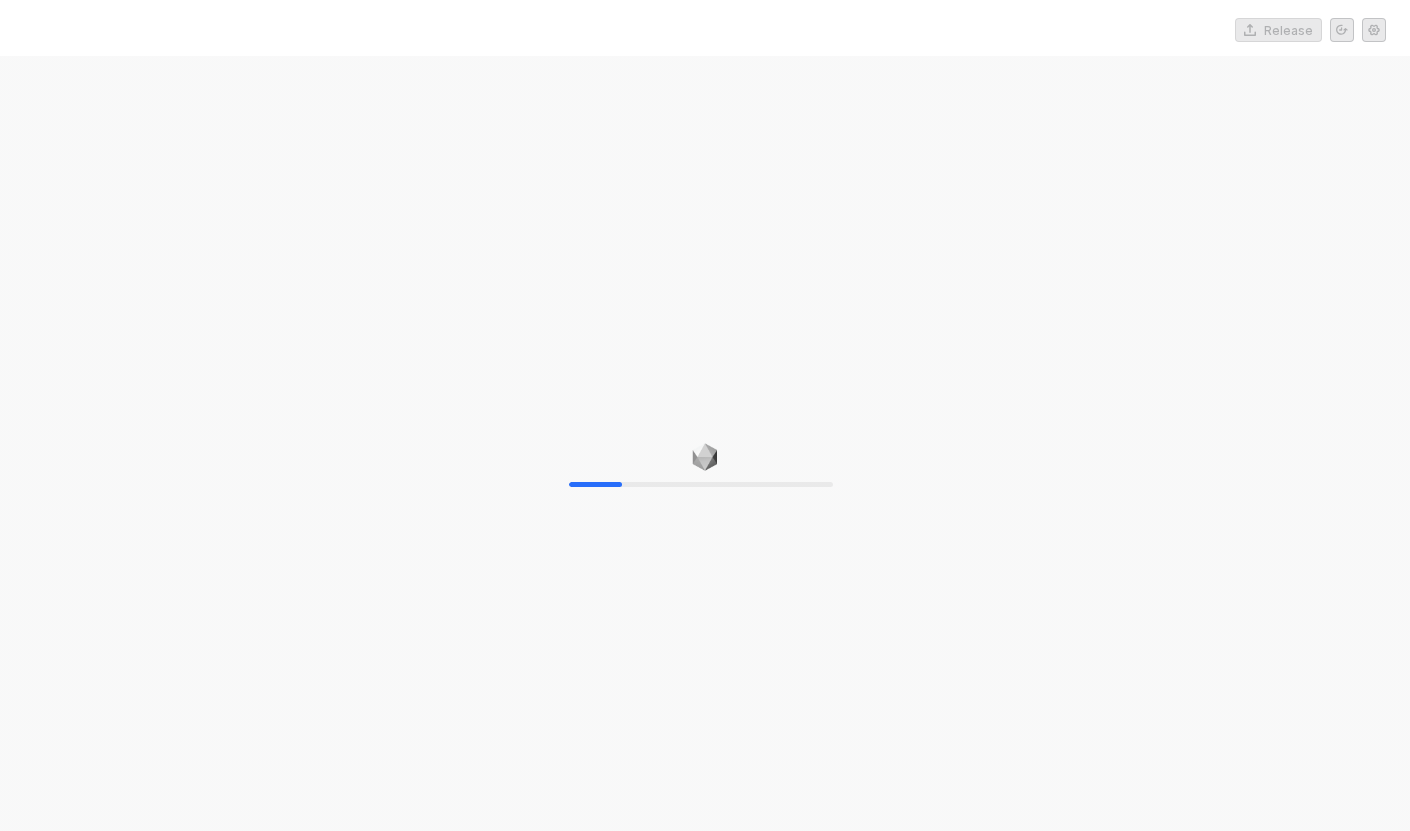scroll, scrollTop: 0, scrollLeft: 0, axis: both 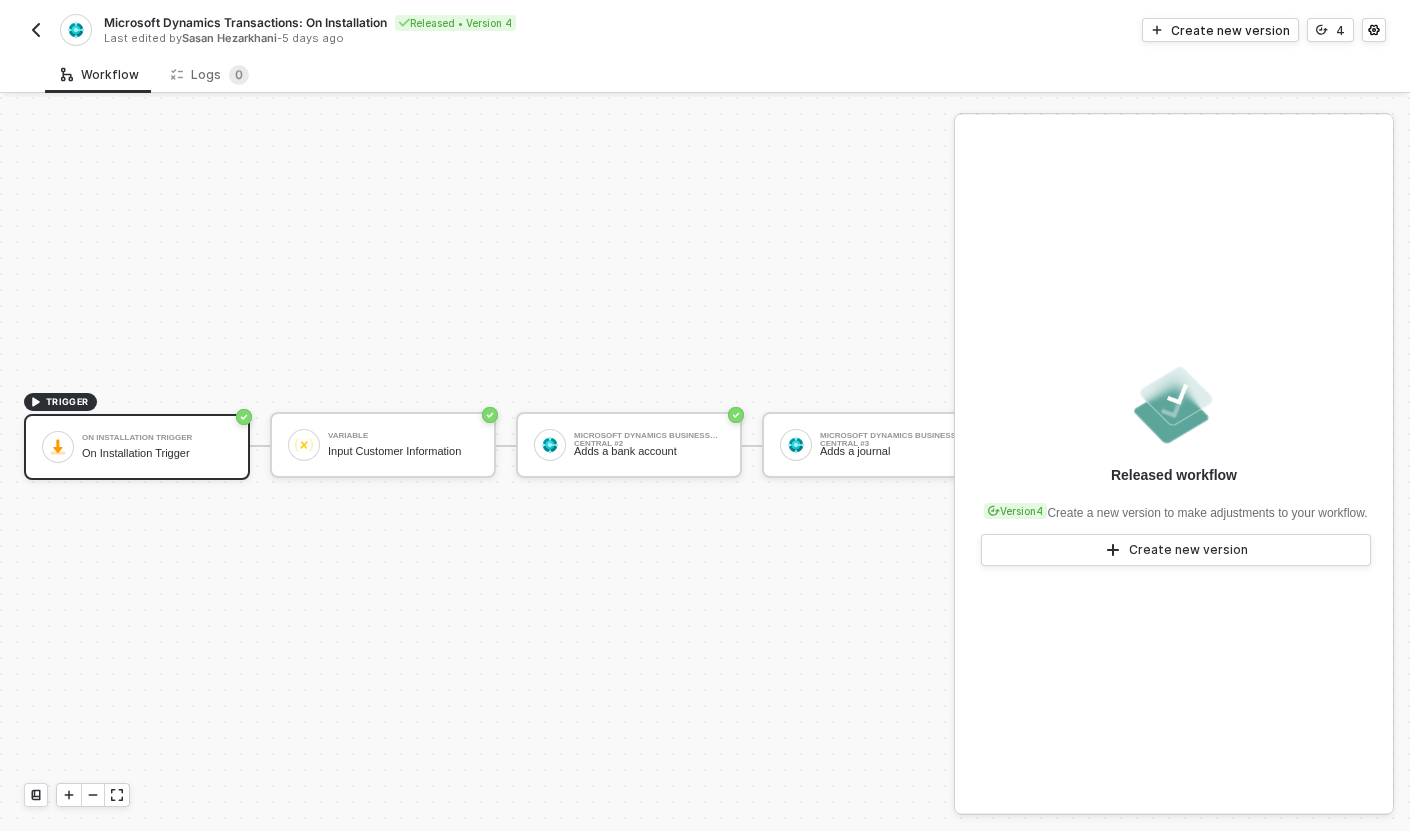 click on "Microsoft Dynamics Transactions: On Installation    Released • Version   4 Last edited by  [NAME] [NAME]  -  [TIME] Create new version 4" at bounding box center (705, 28) 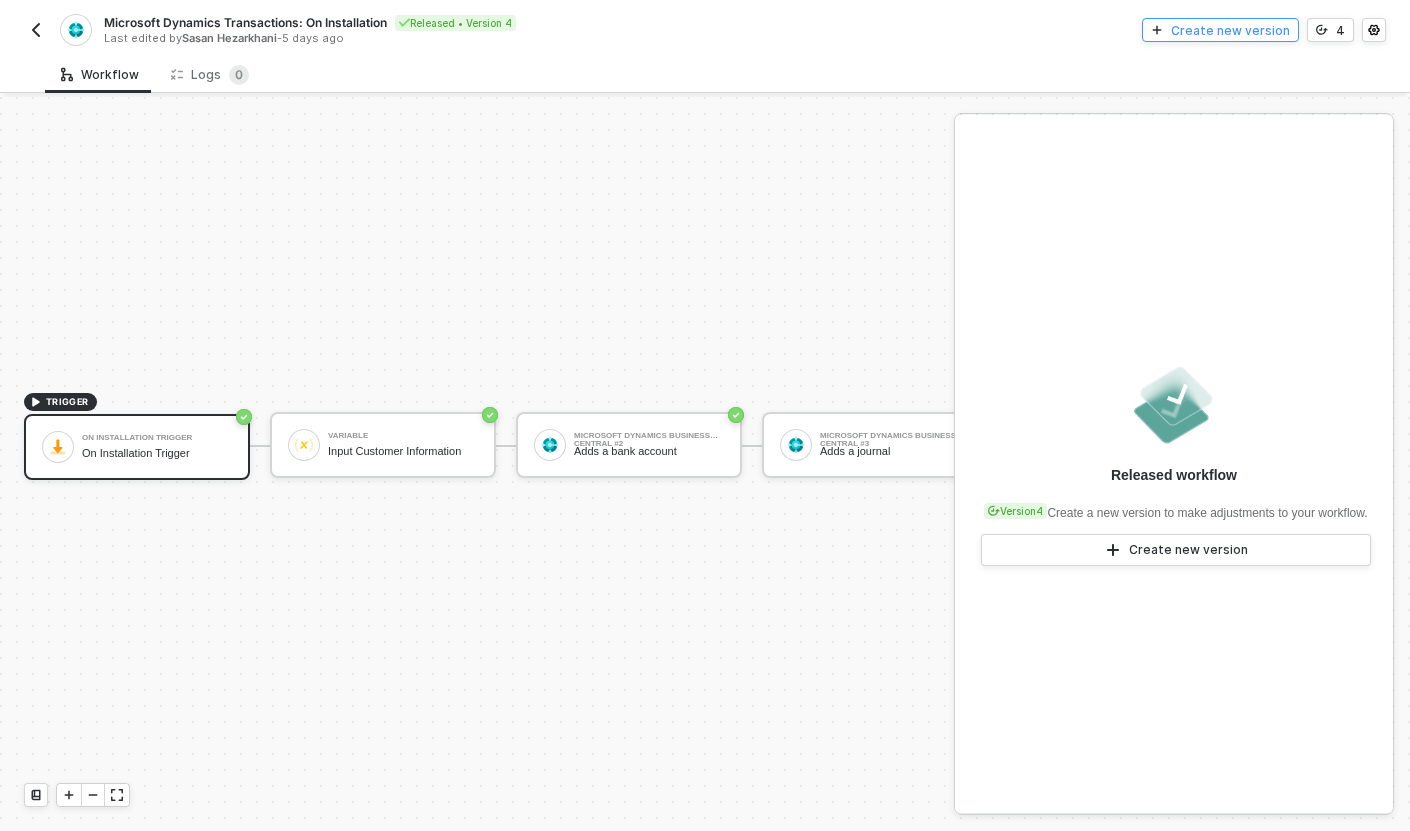 click on "Create new version" at bounding box center (1220, 30) 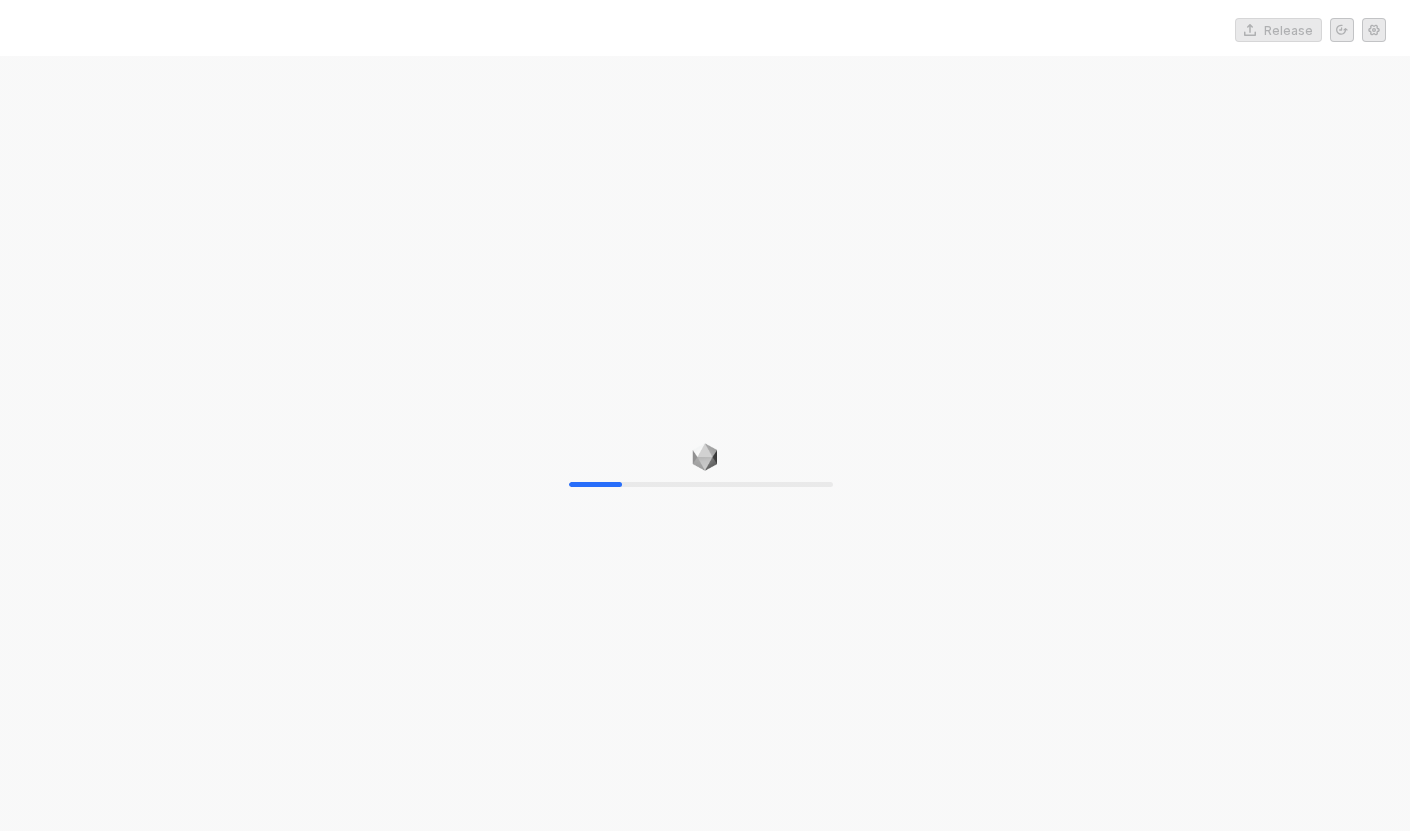scroll, scrollTop: 0, scrollLeft: 0, axis: both 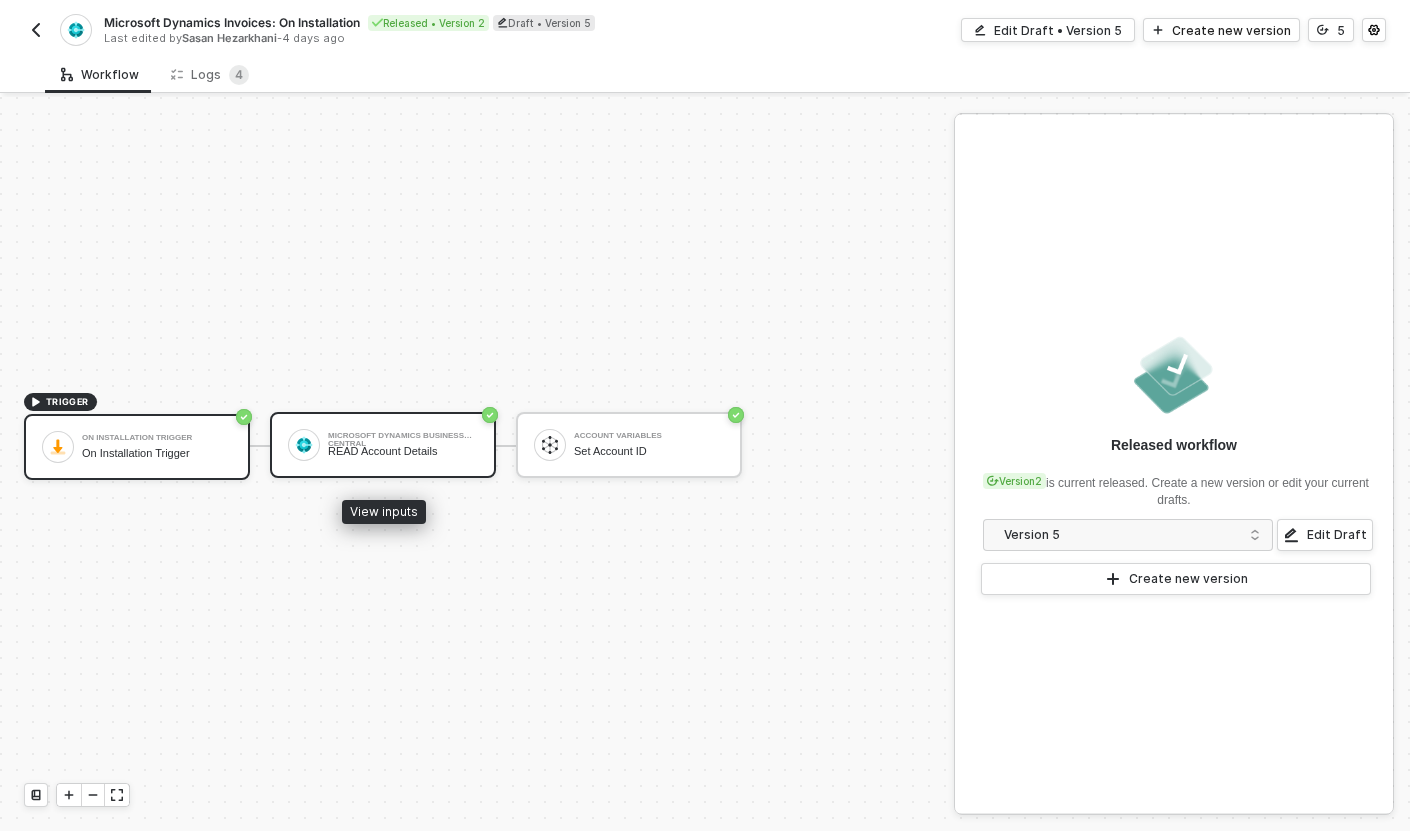 click on "Microsoft Dynamics Business Central READ Account Details" at bounding box center (383, 445) 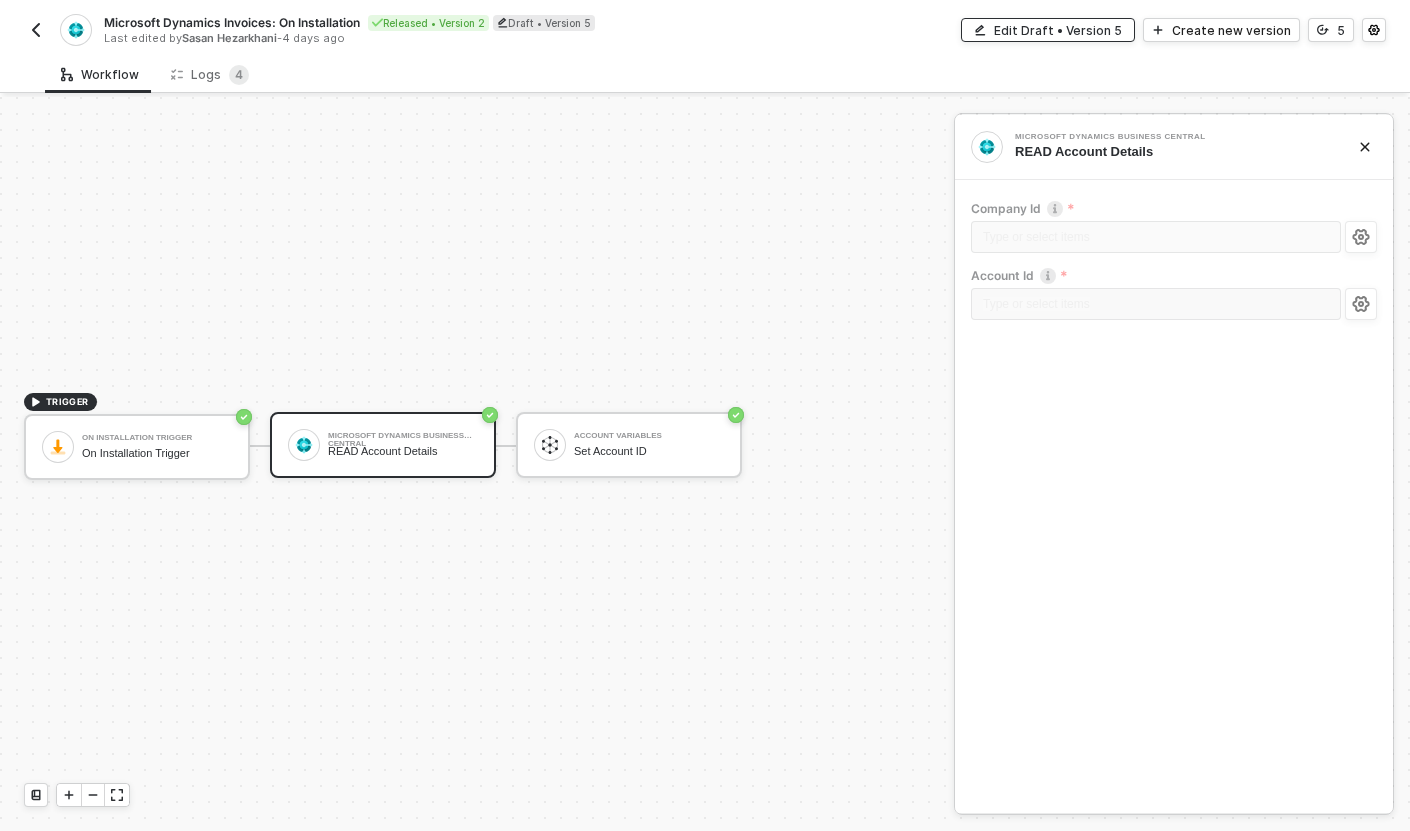 click on "Edit Draft • Version 5" at bounding box center [1058, 30] 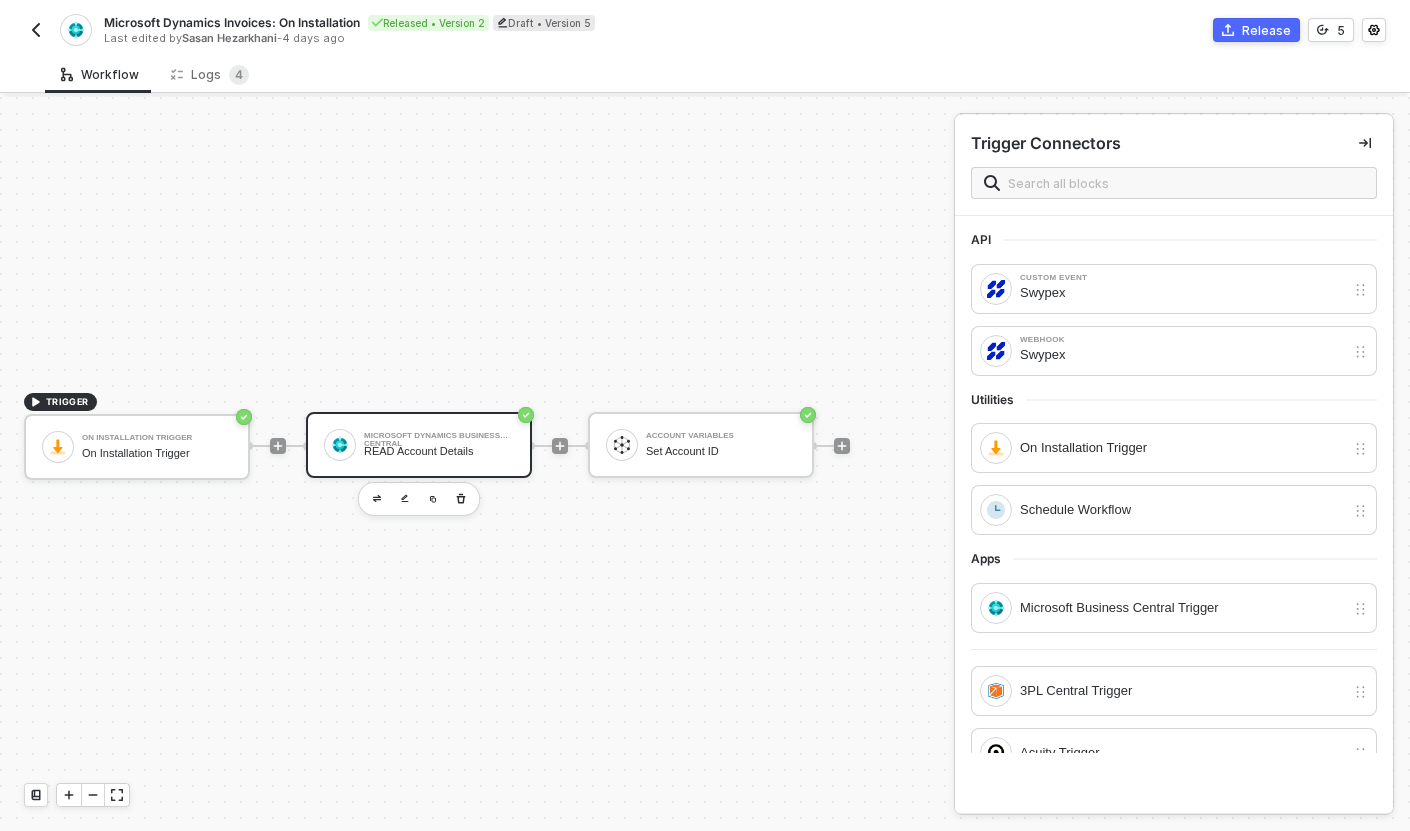 click on "Microsoft Dynamics Business Central" at bounding box center (439, 436) 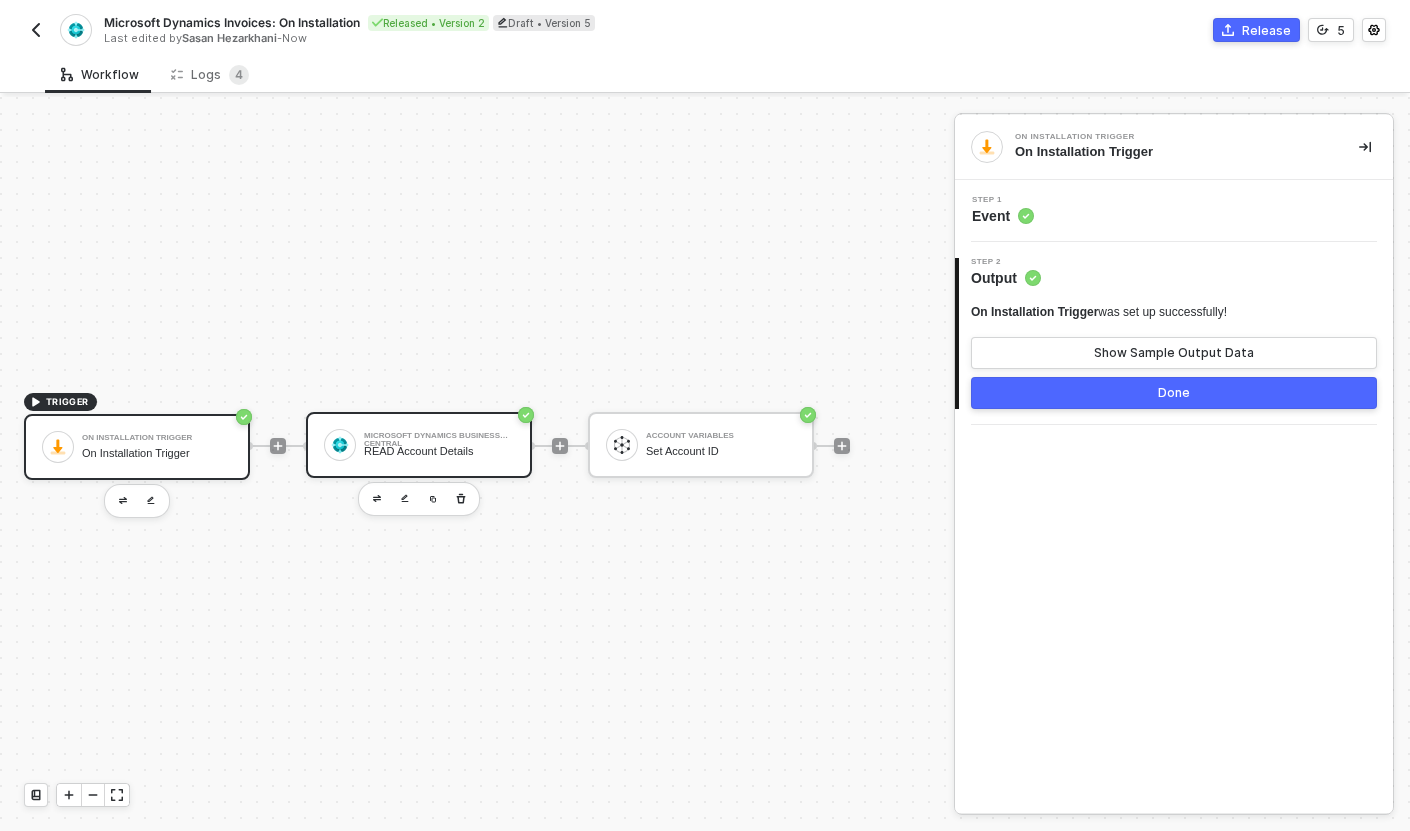 click on "Microsoft Dynamics Business Central READ Account Details" at bounding box center (419, 445) 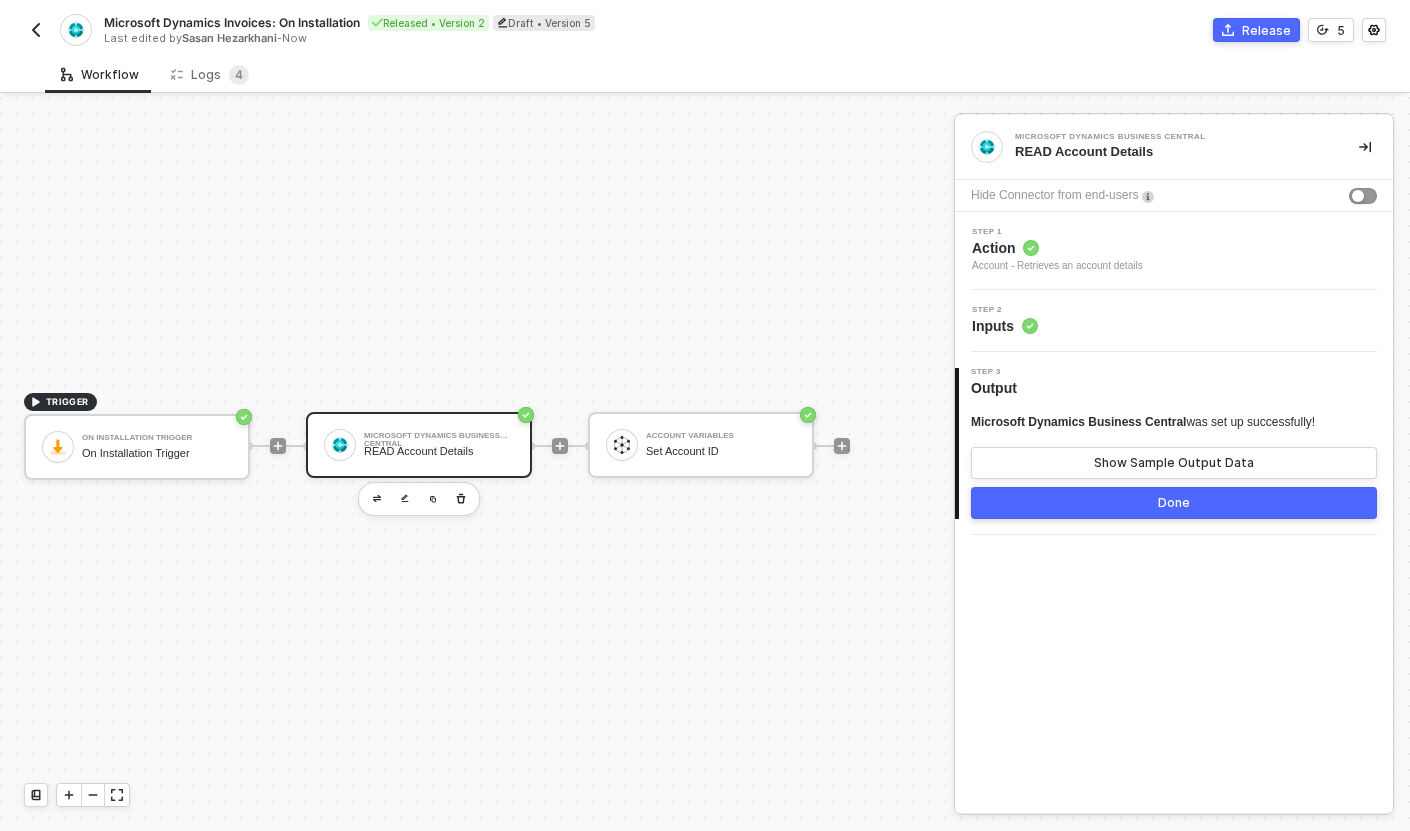 click on "Step 2 Inputs" at bounding box center (1176, 321) 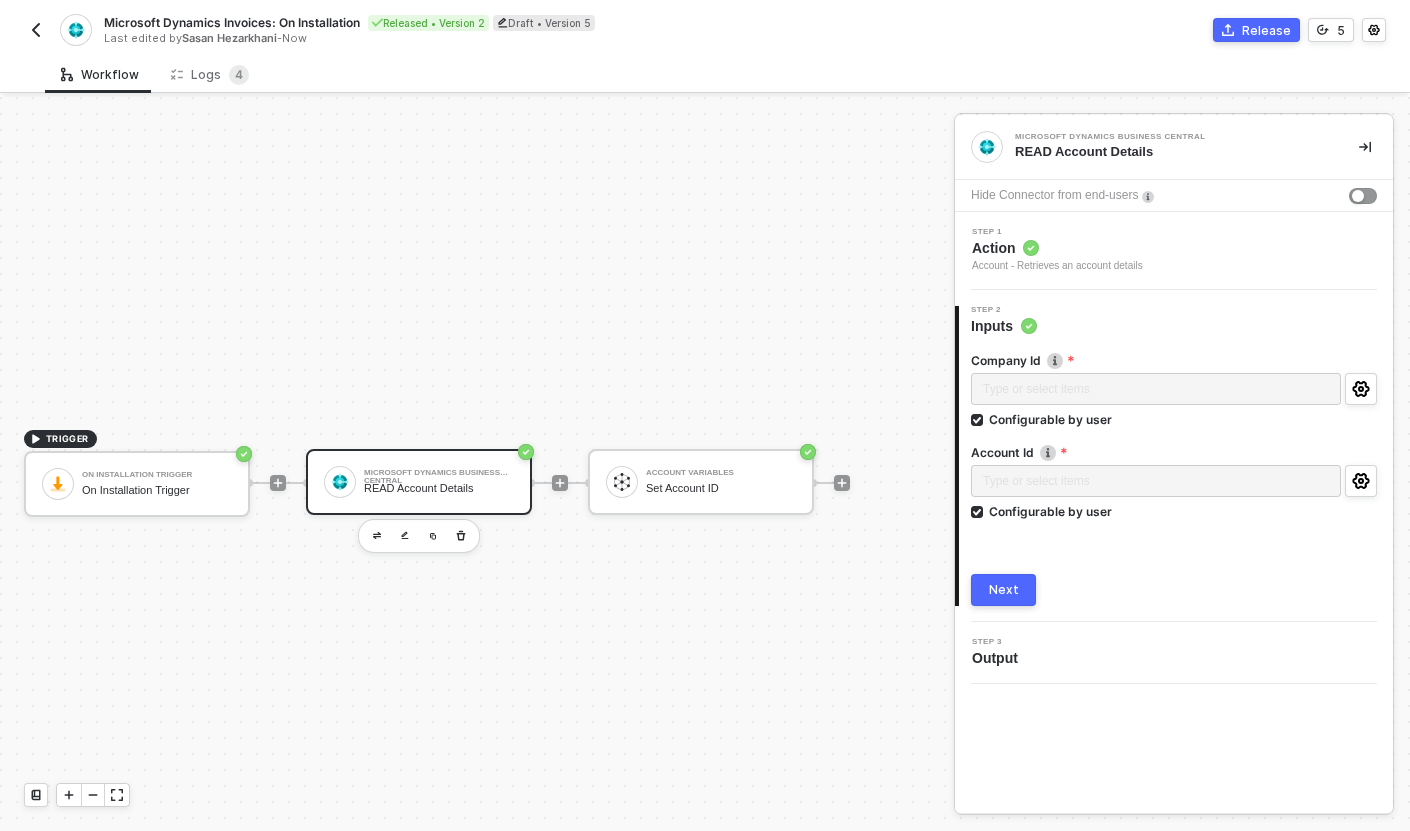 scroll, scrollTop: 0, scrollLeft: 0, axis: both 